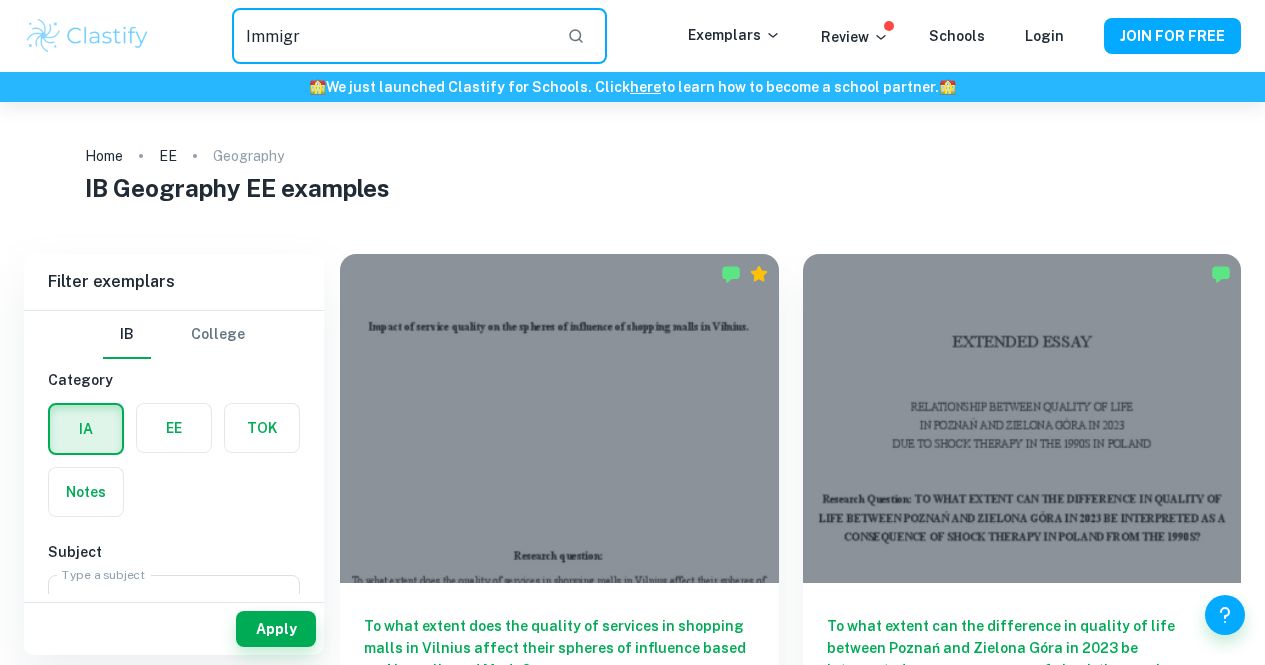 scroll, scrollTop: 0, scrollLeft: 0, axis: both 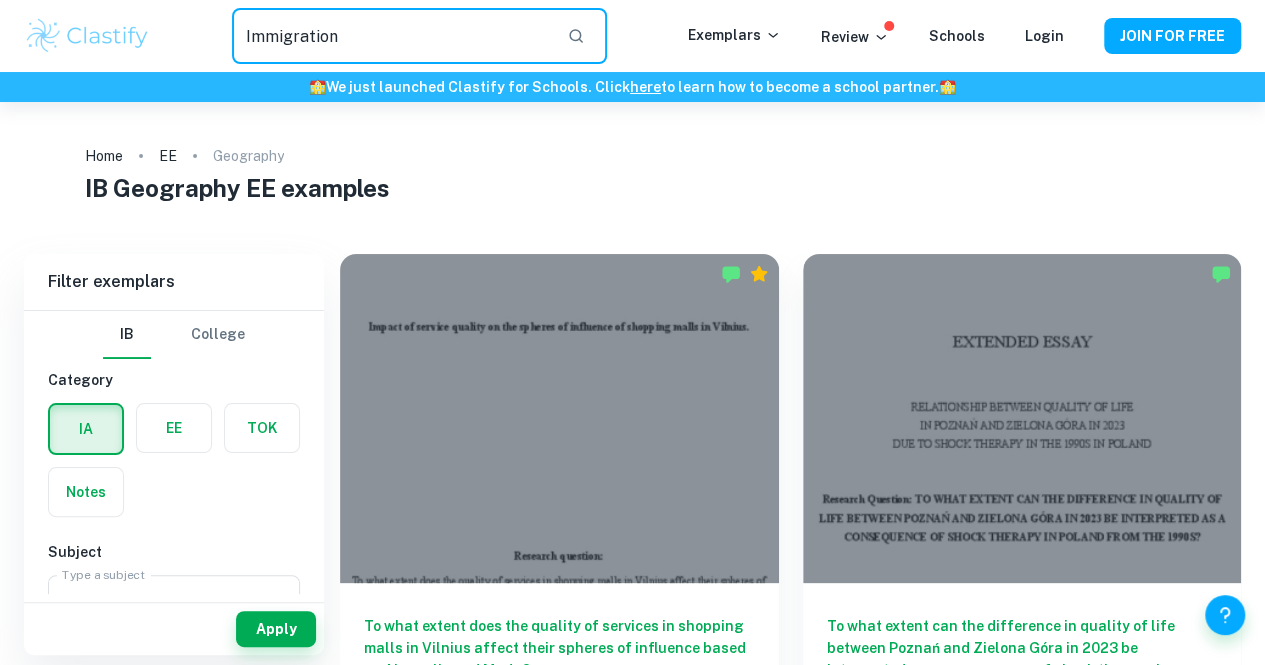 type on "Immigration" 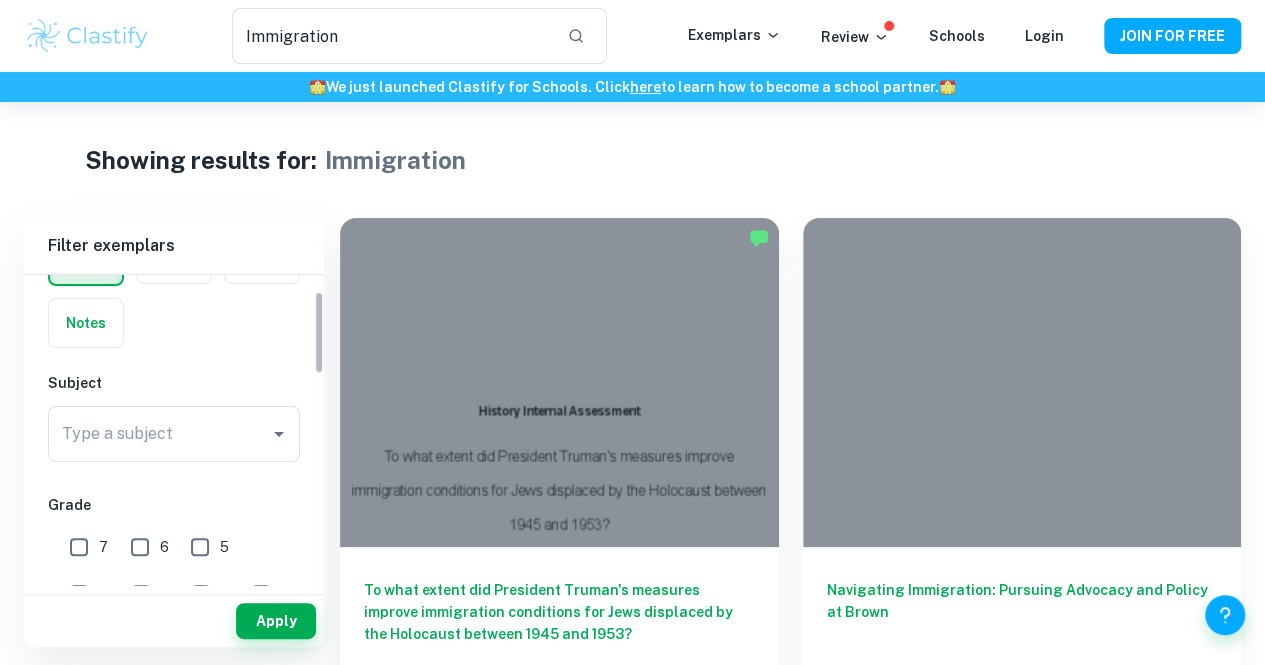 scroll, scrollTop: 1, scrollLeft: 0, axis: vertical 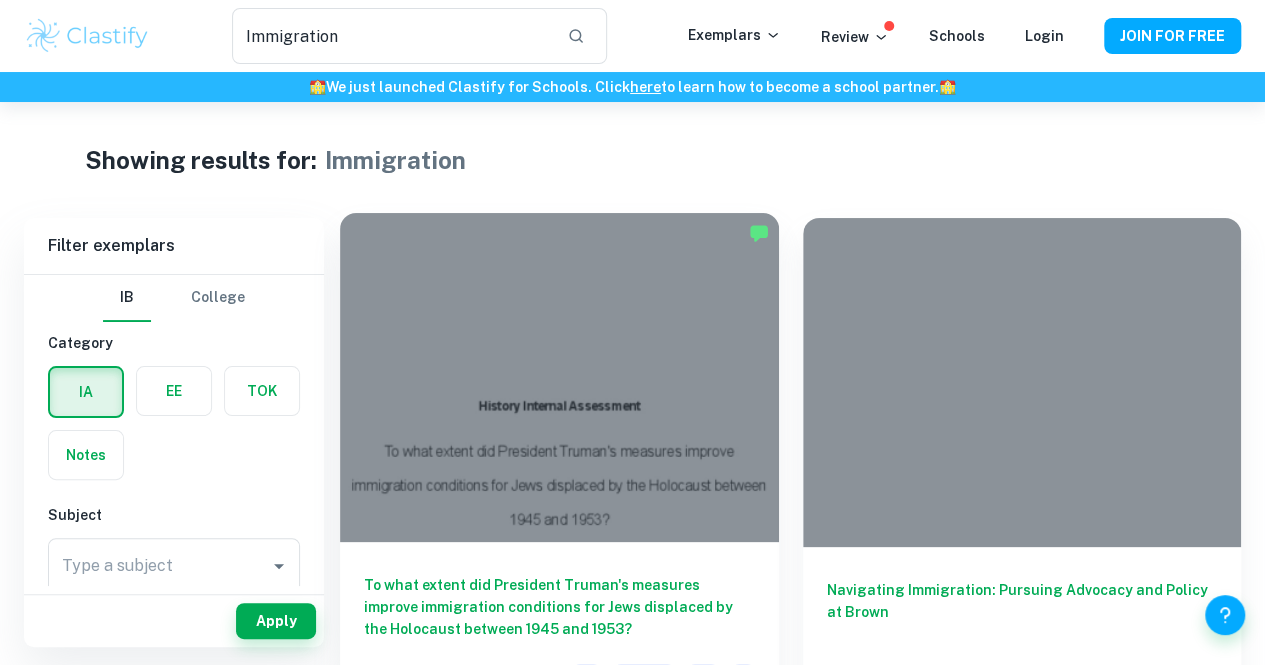 click at bounding box center [559, 377] 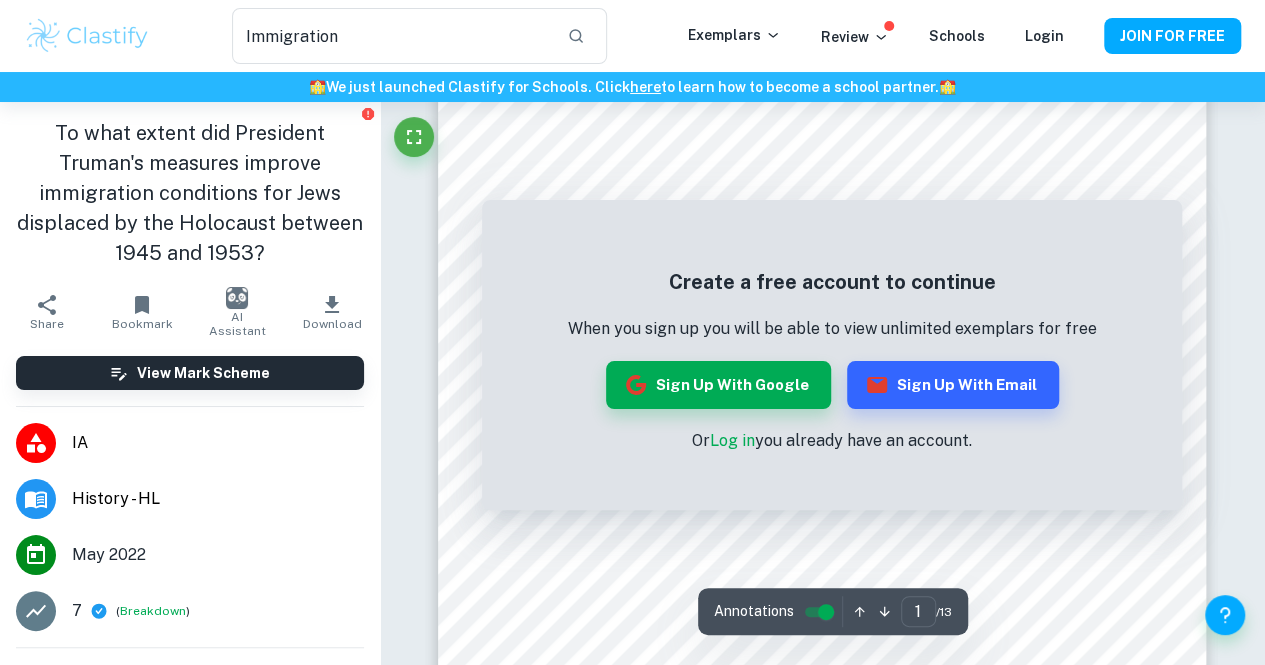 scroll, scrollTop: 440, scrollLeft: 0, axis: vertical 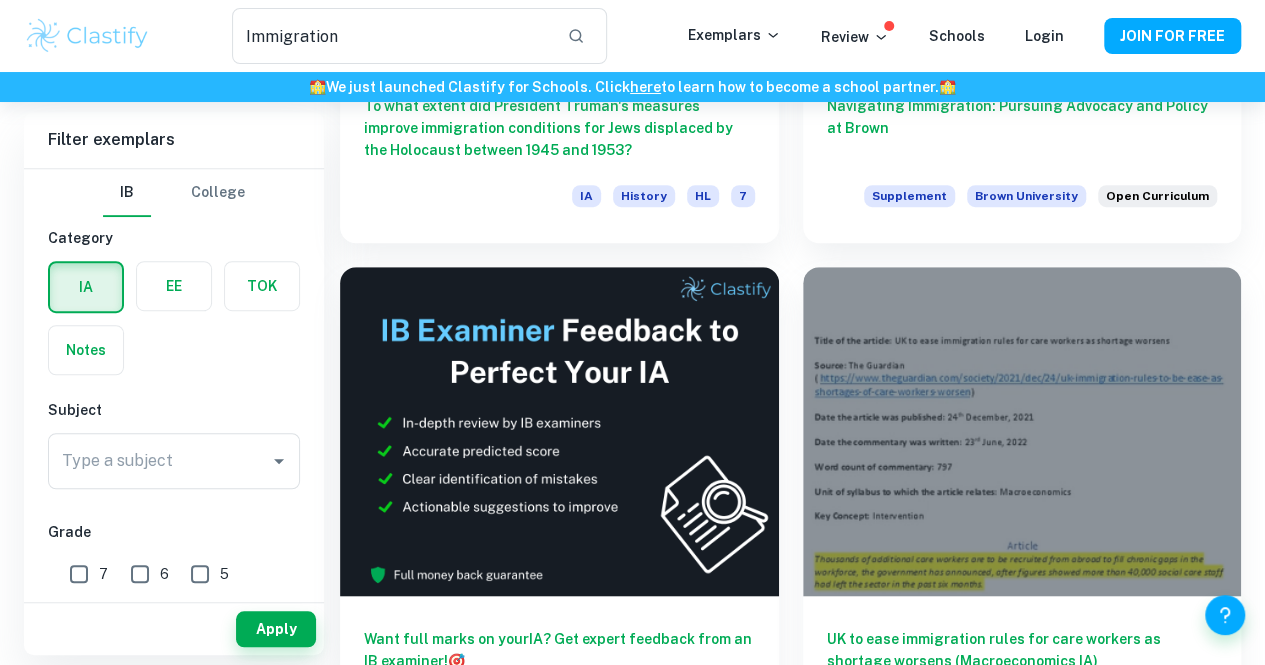 click at bounding box center (559, 959) 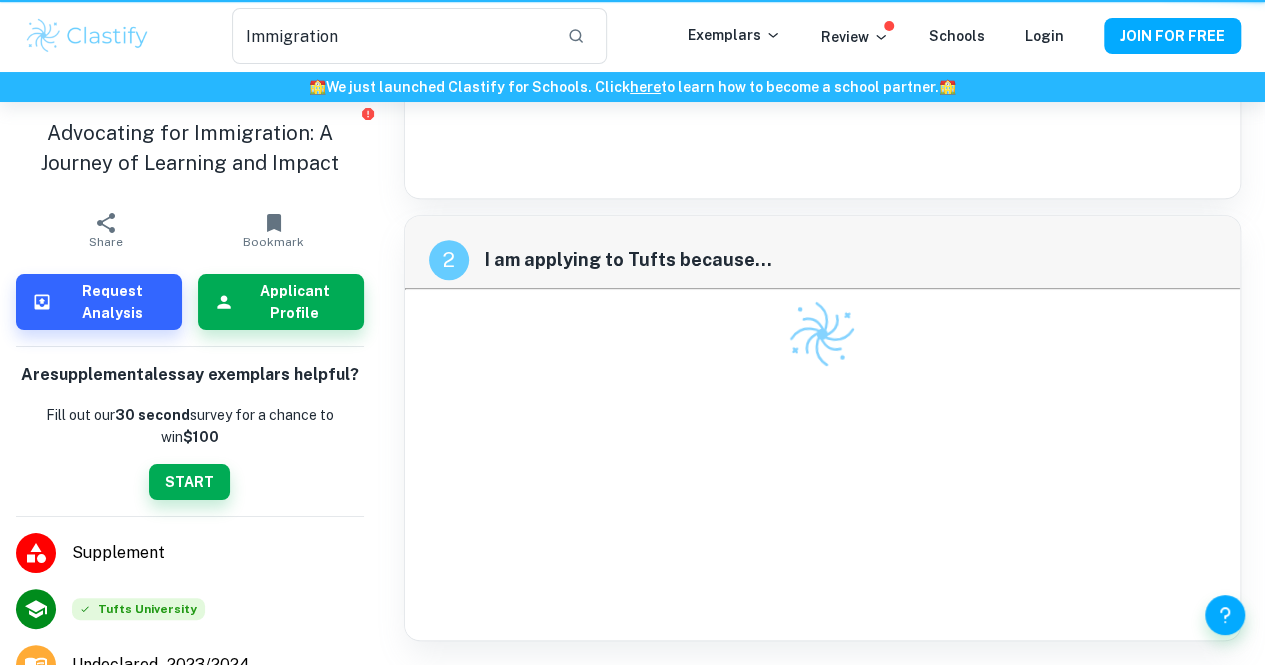 scroll, scrollTop: 0, scrollLeft: 0, axis: both 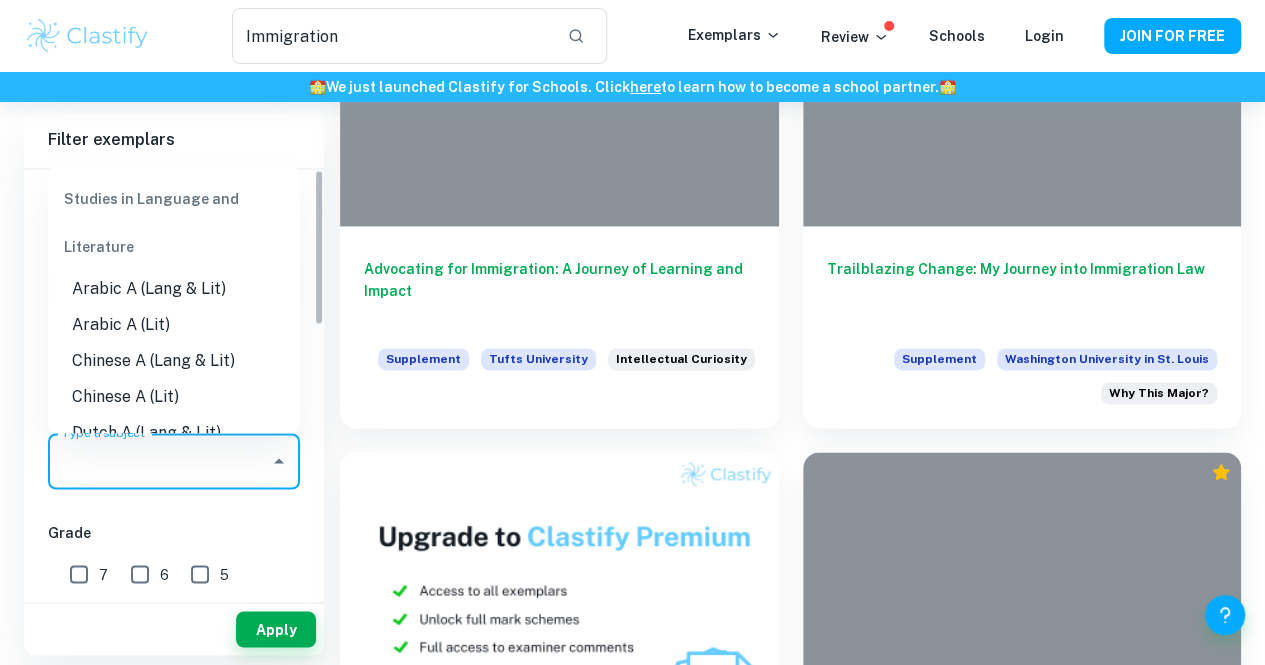 click on "Type a subject" at bounding box center (159, 461) 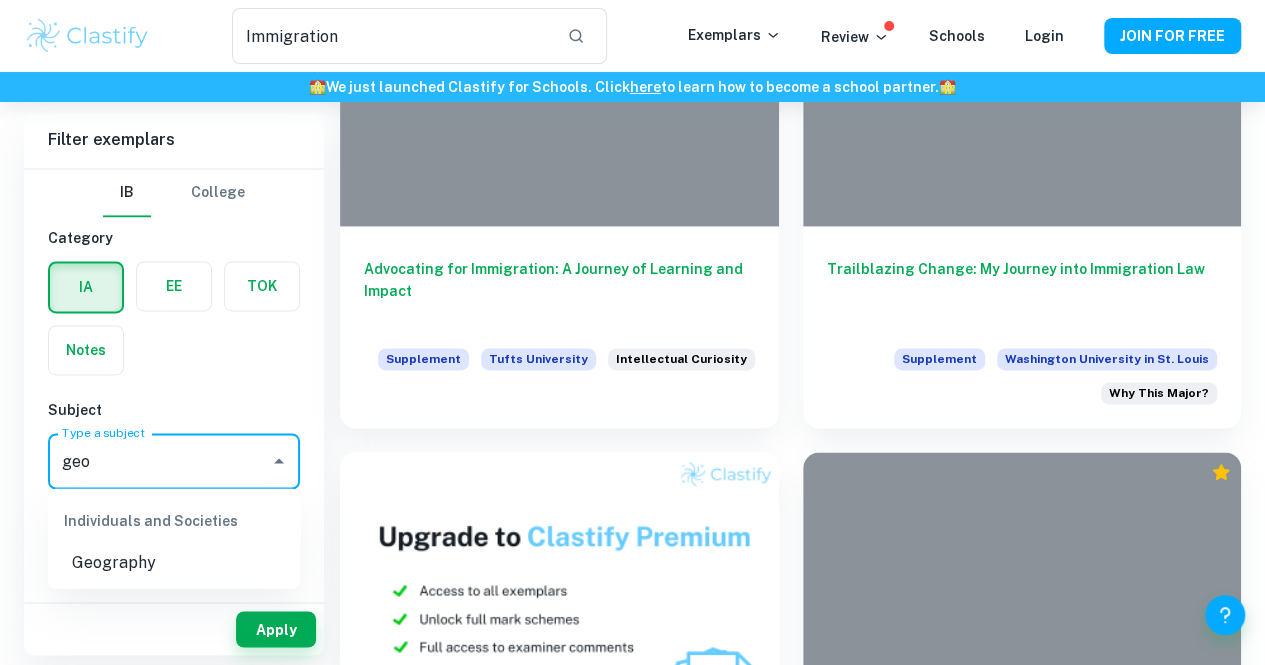 click on "Geography" at bounding box center (174, 562) 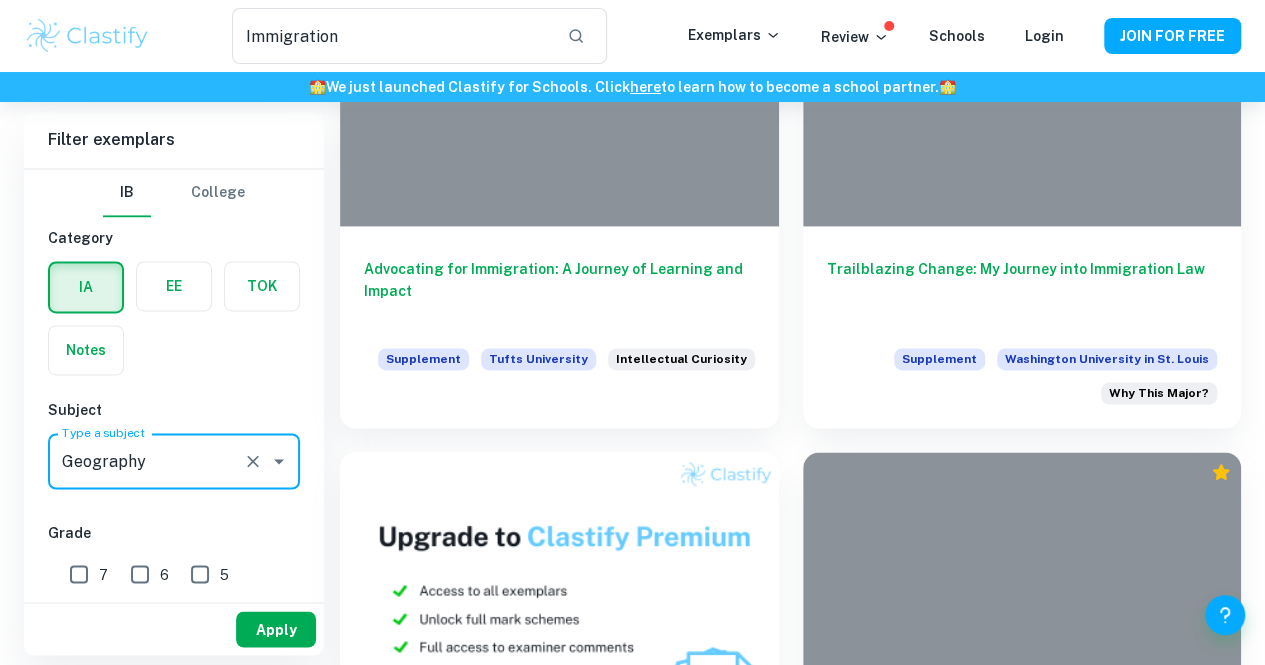 type on "Geography" 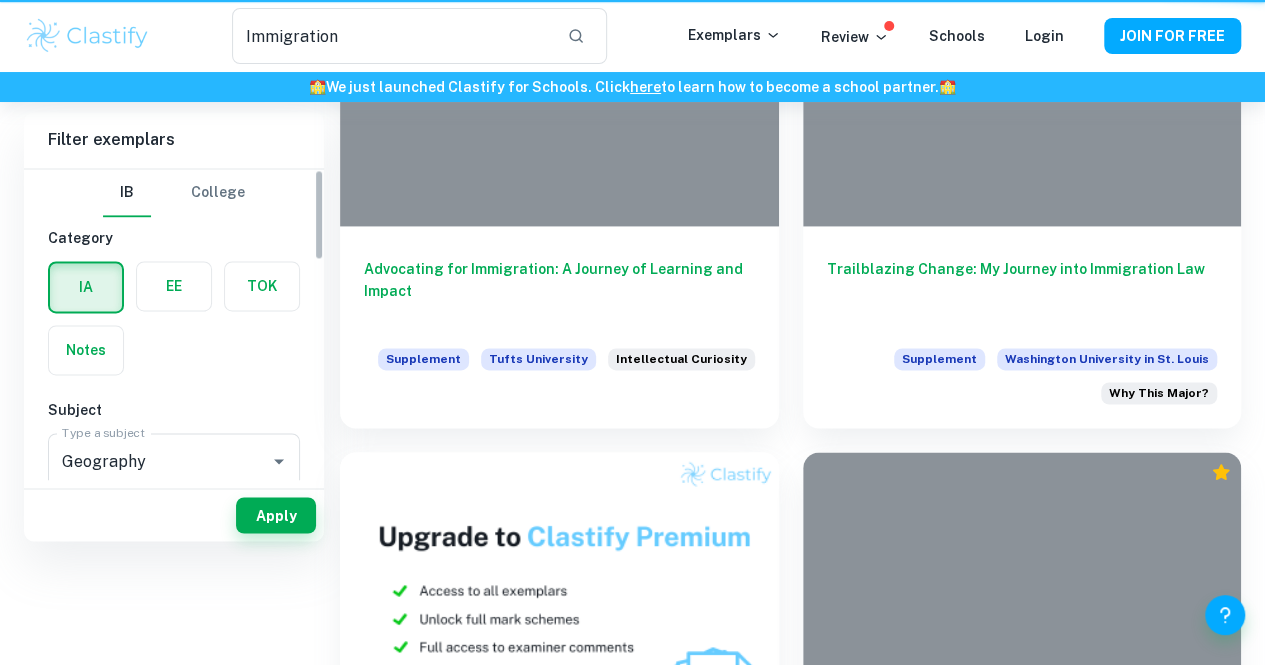 scroll, scrollTop: 0, scrollLeft: 0, axis: both 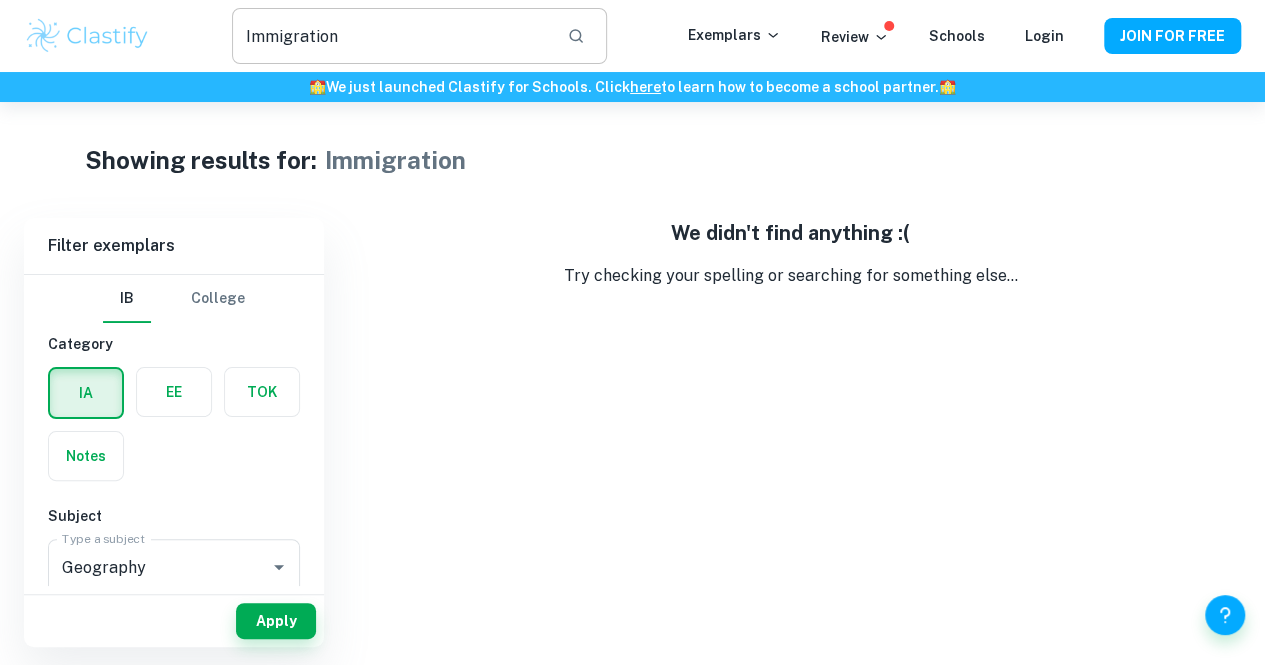 click on "Immigration" at bounding box center (392, 36) 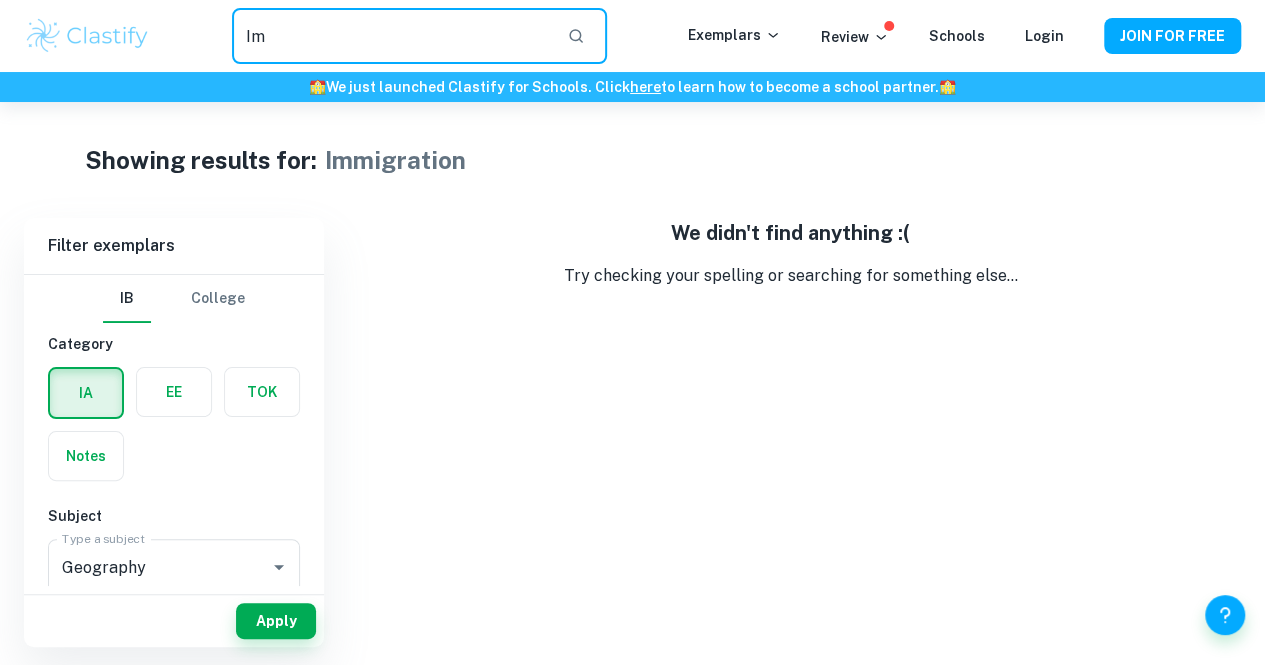 type on "I" 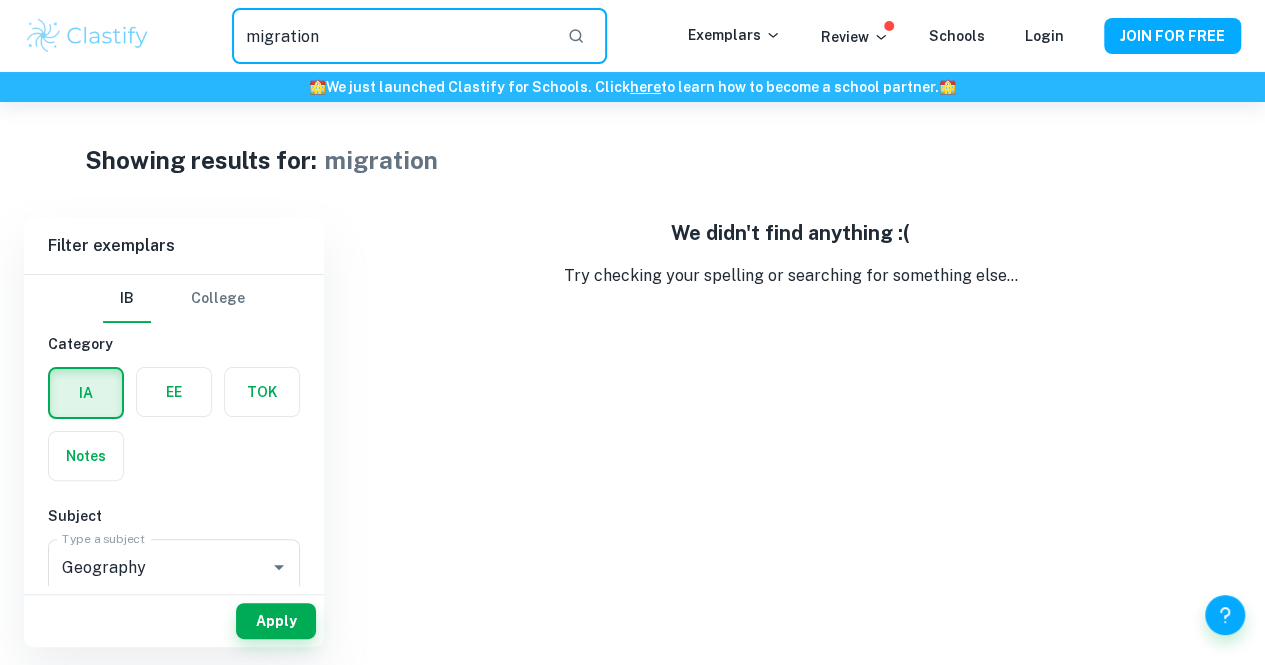 click on "migration" at bounding box center [392, 36] 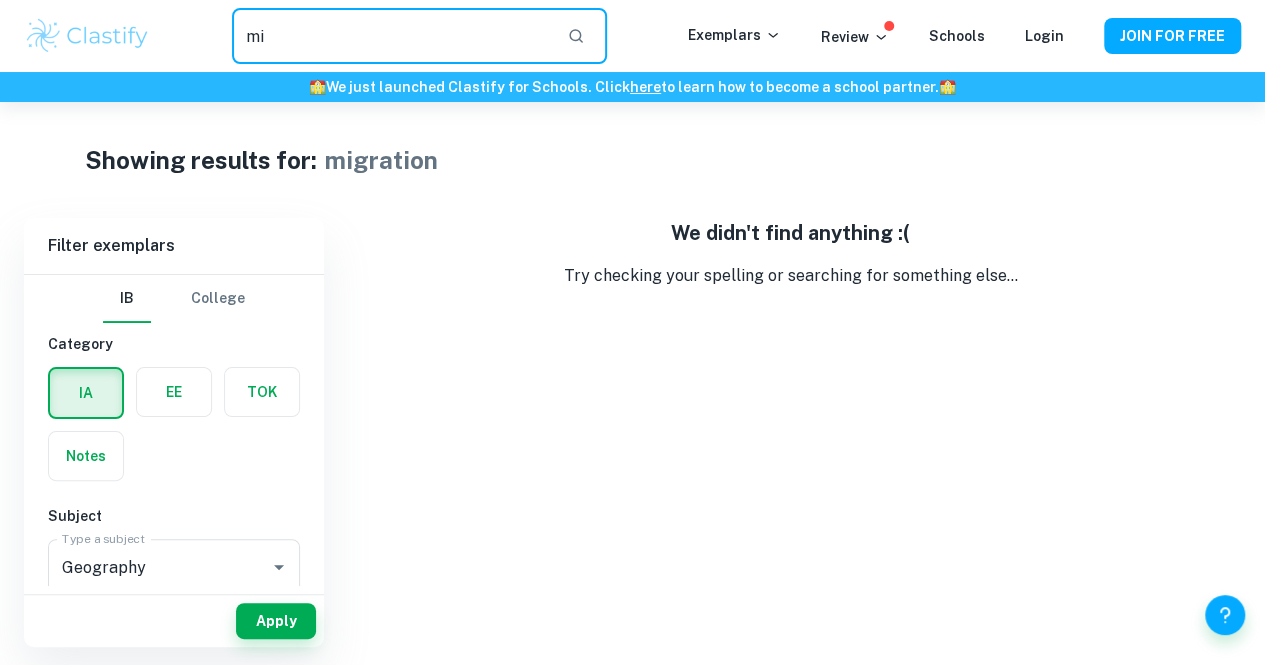 type on "m" 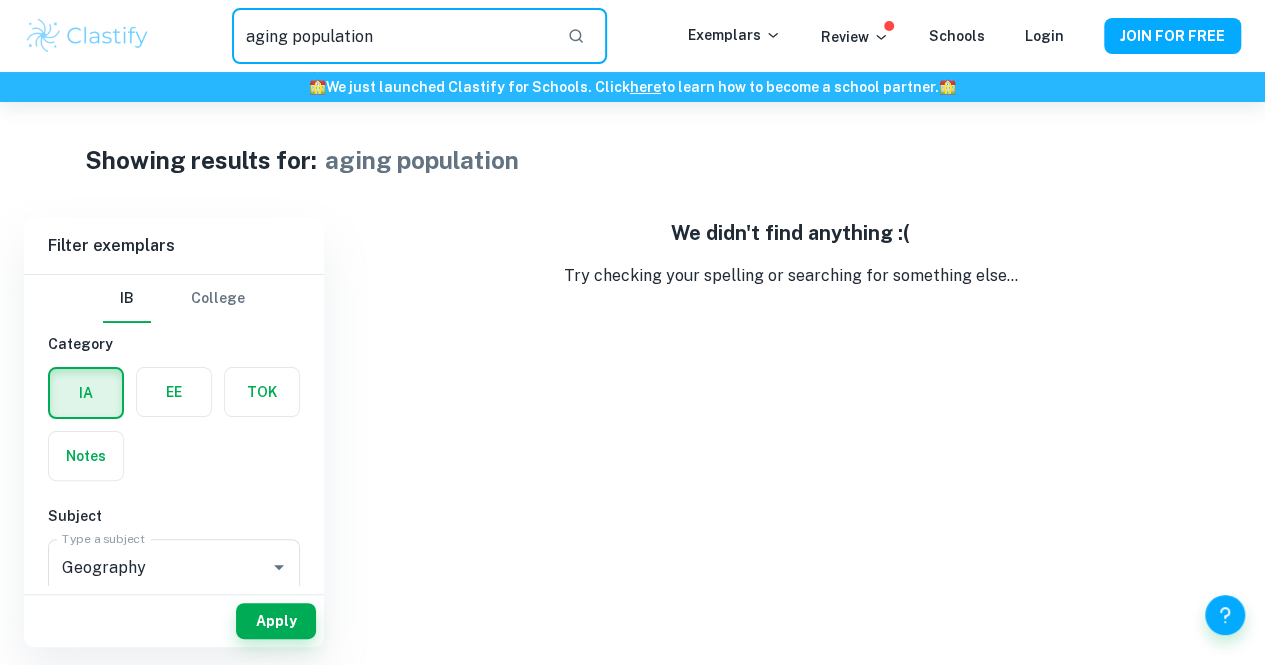 drag, startPoint x: 294, startPoint y: 39, endPoint x: 128, endPoint y: 57, distance: 166.97305 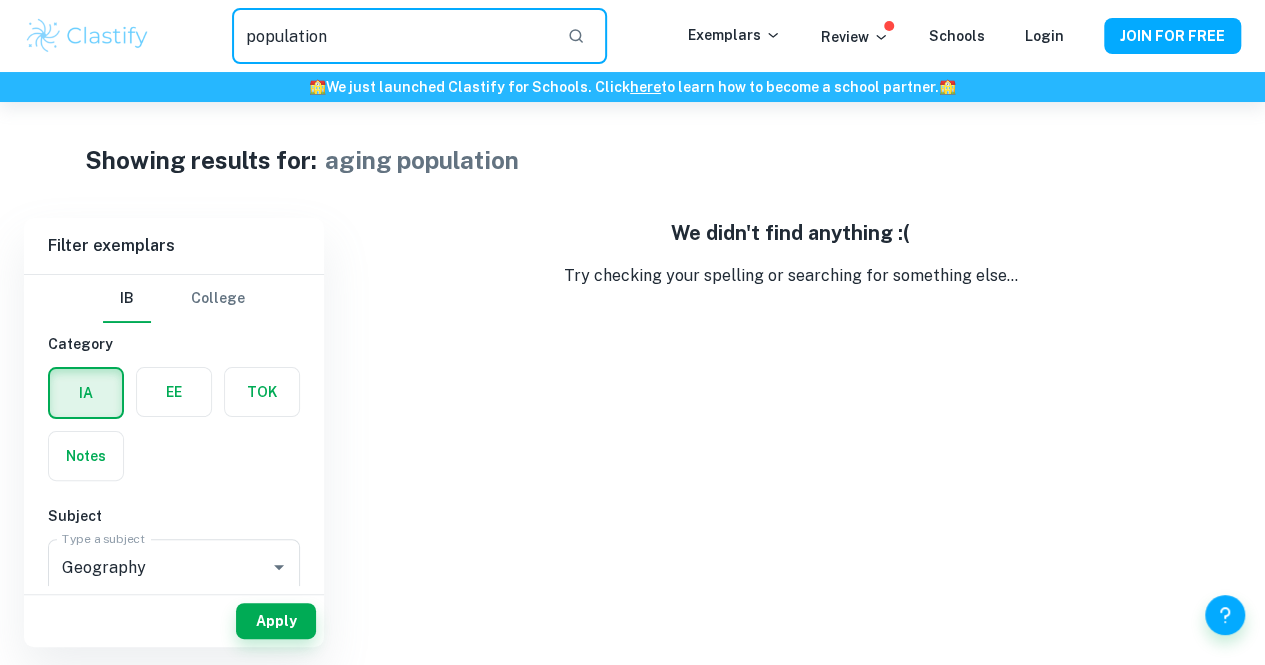 type on "population" 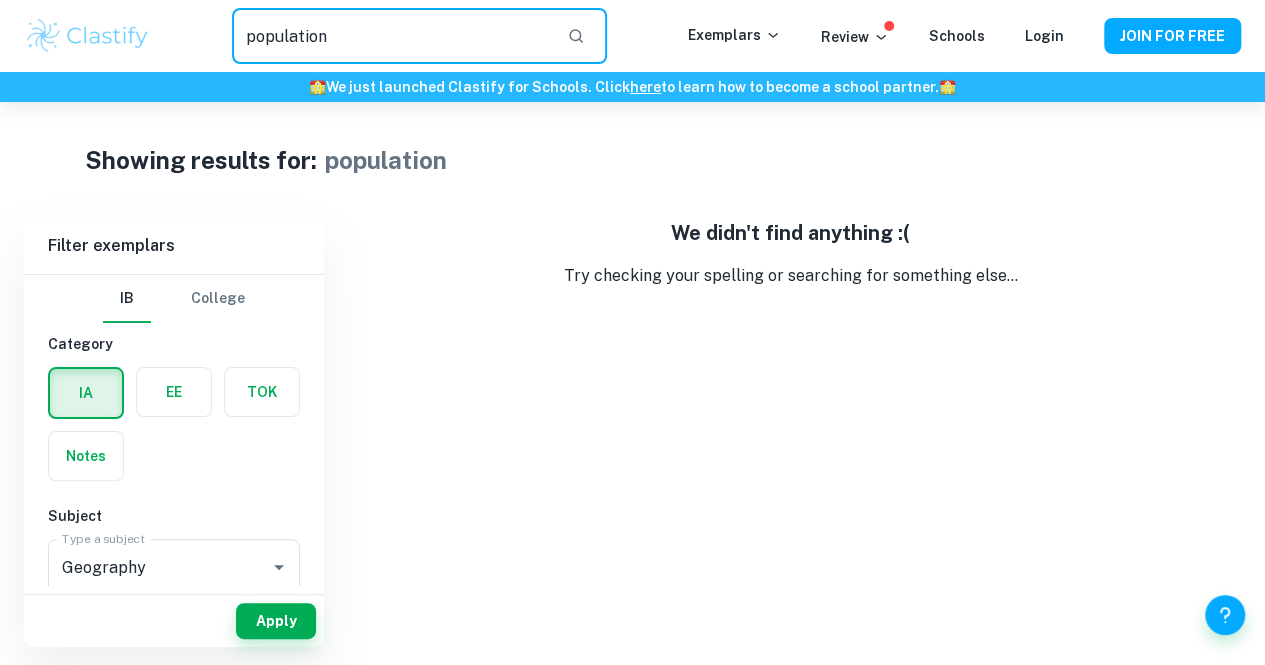 drag, startPoint x: 345, startPoint y: 45, endPoint x: 104, endPoint y: 41, distance: 241.03319 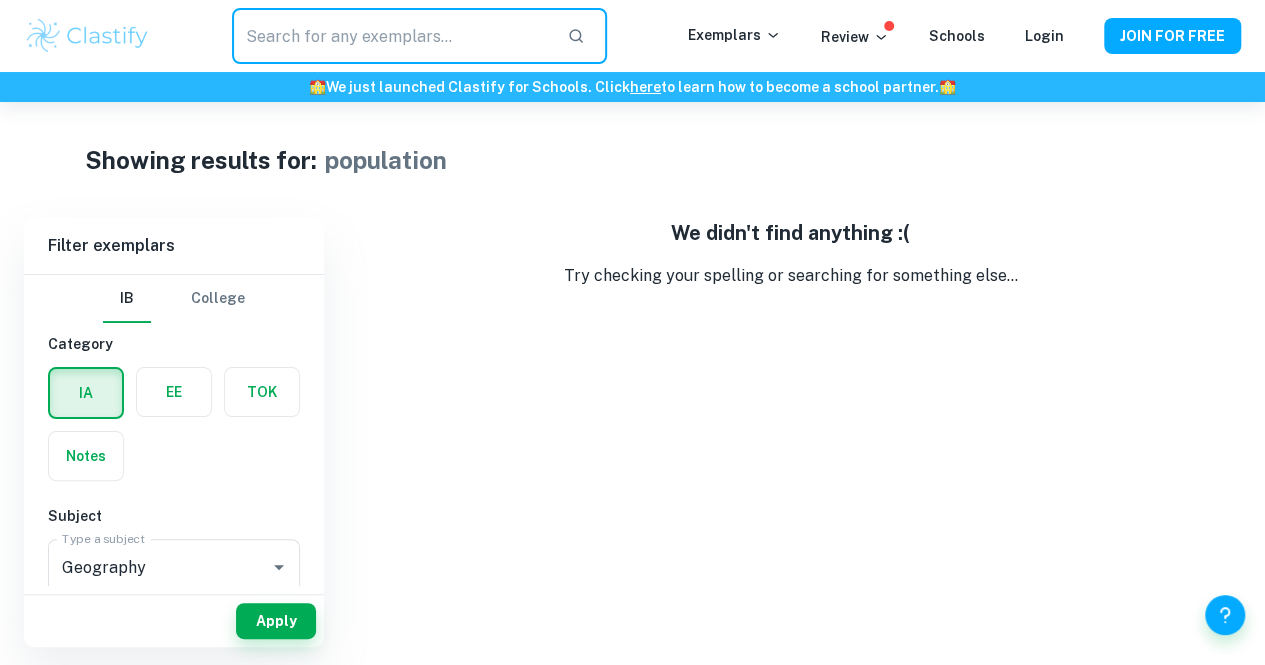 type 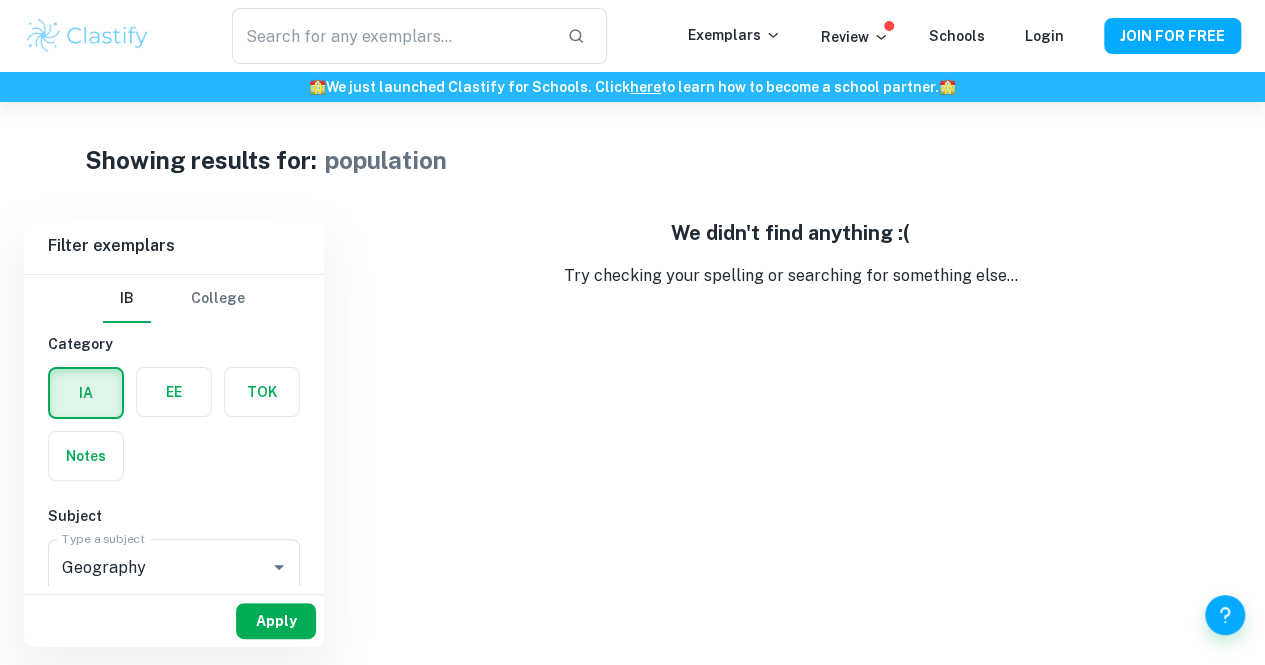 click on "Apply" at bounding box center [276, 621] 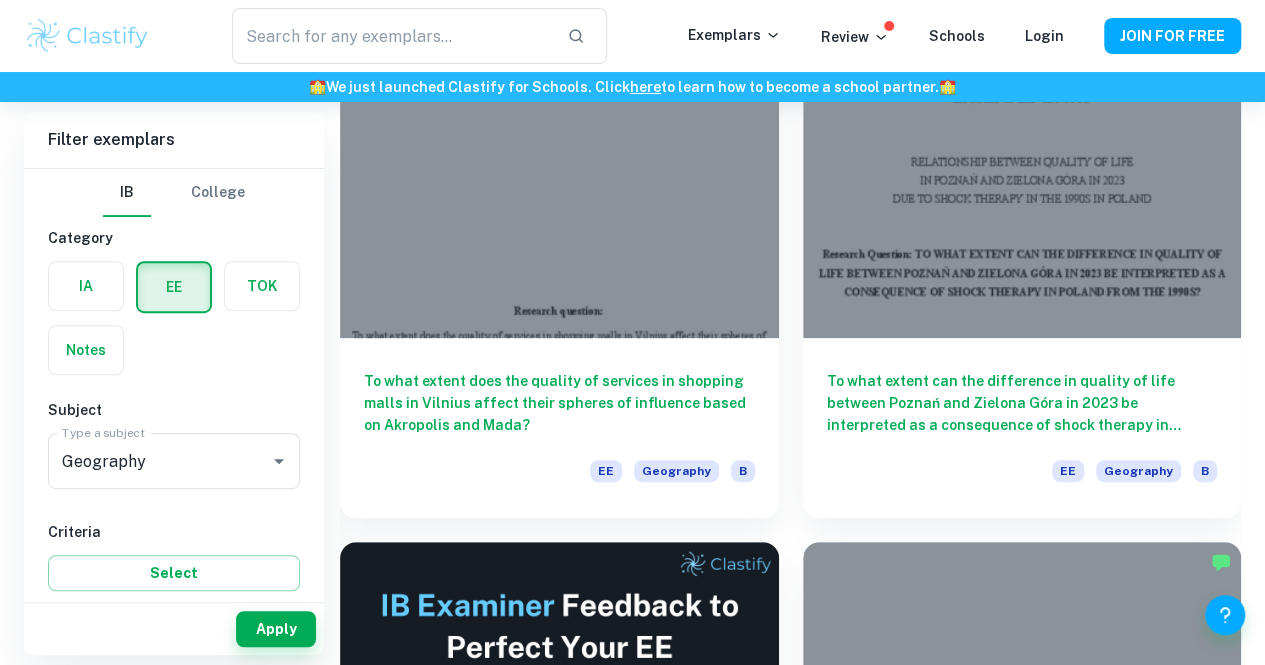 scroll, scrollTop: 244, scrollLeft: 0, axis: vertical 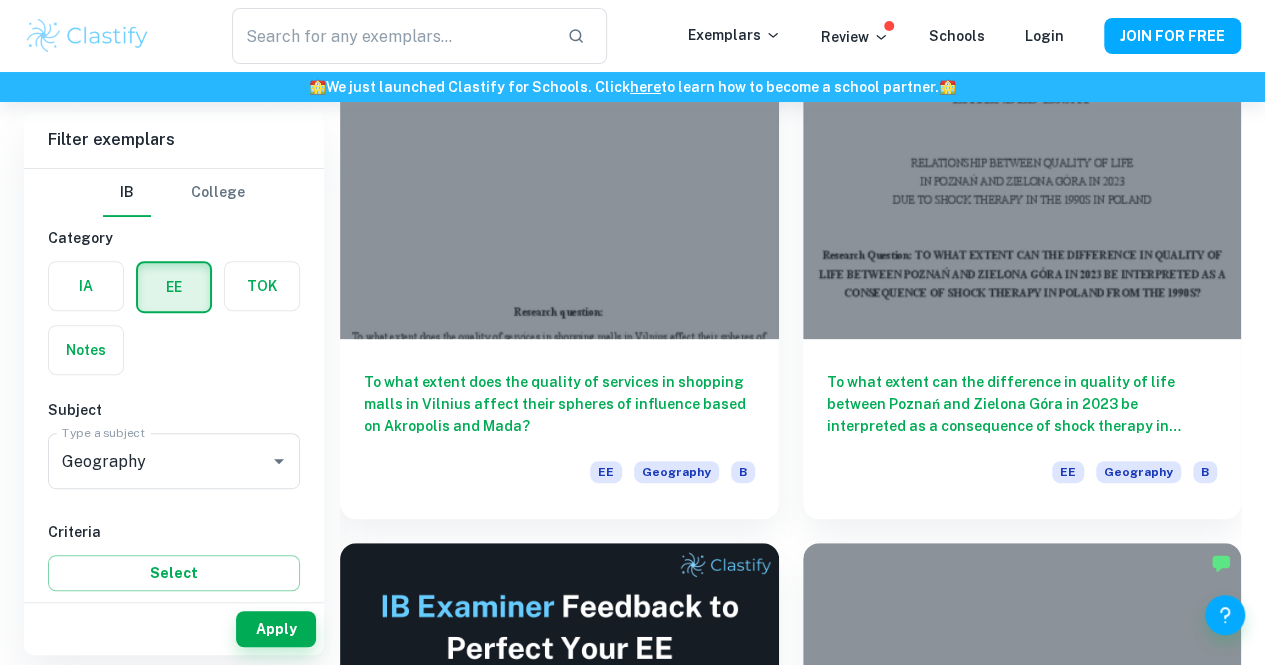 click at bounding box center [86, 286] 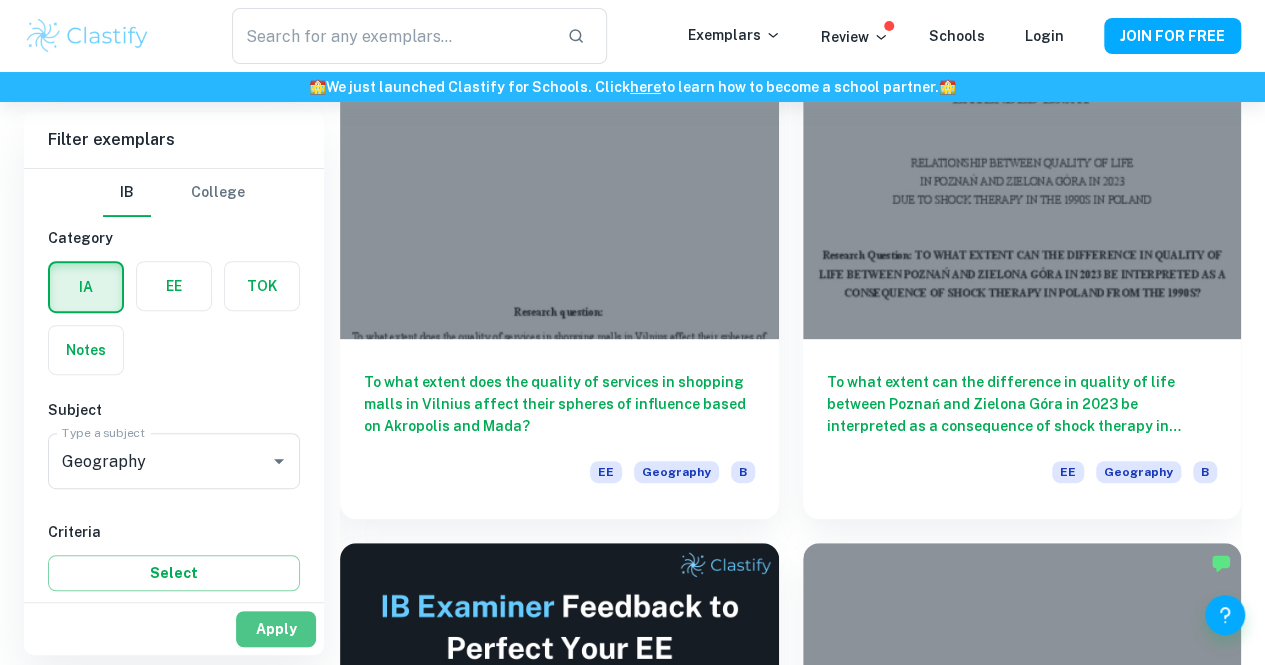 click on "Apply" at bounding box center (276, 629) 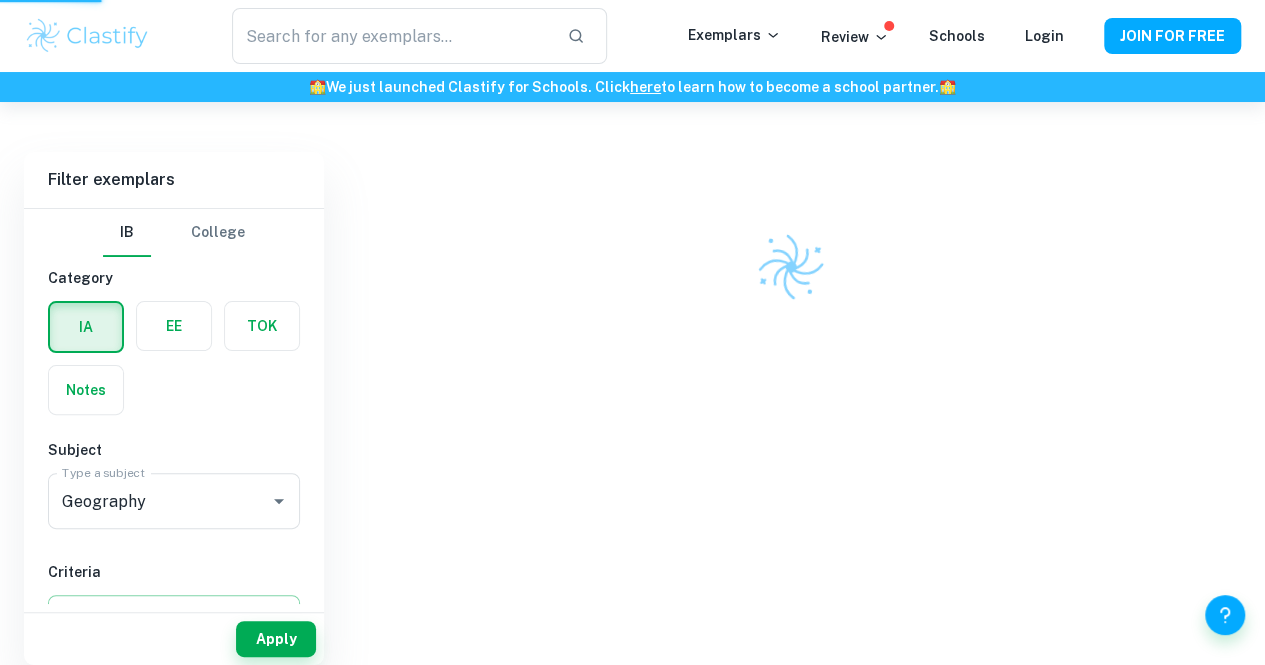 scroll, scrollTop: 102, scrollLeft: 0, axis: vertical 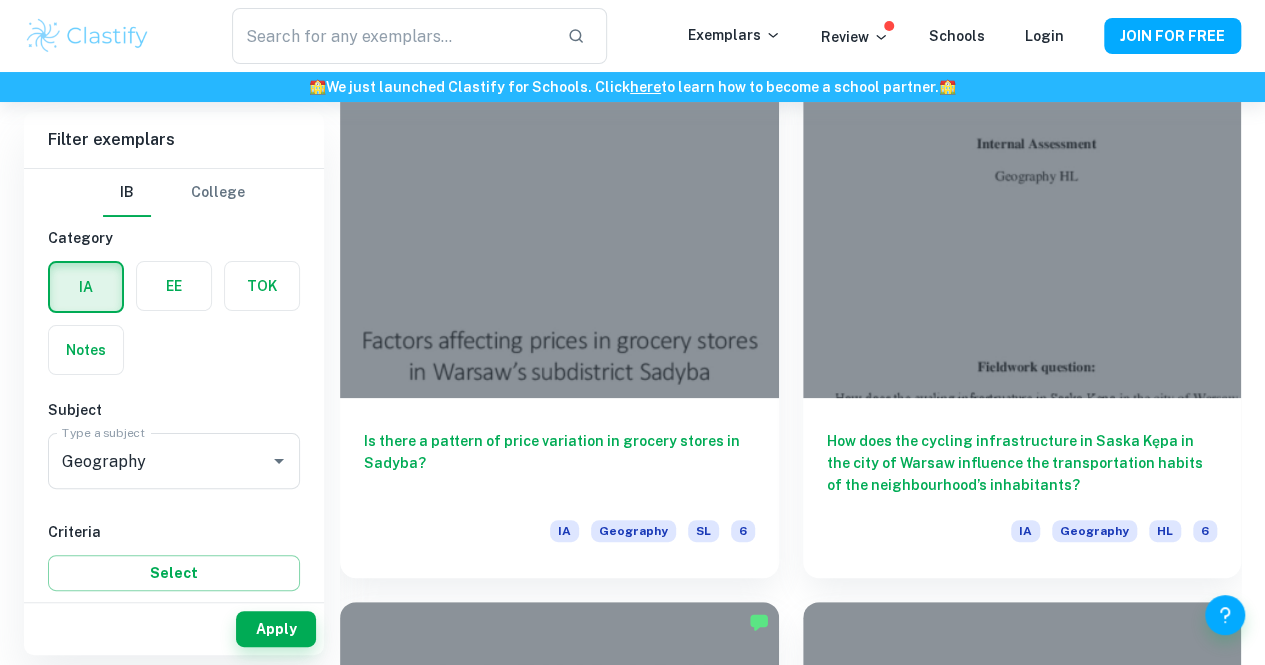 click at bounding box center (174, 286) 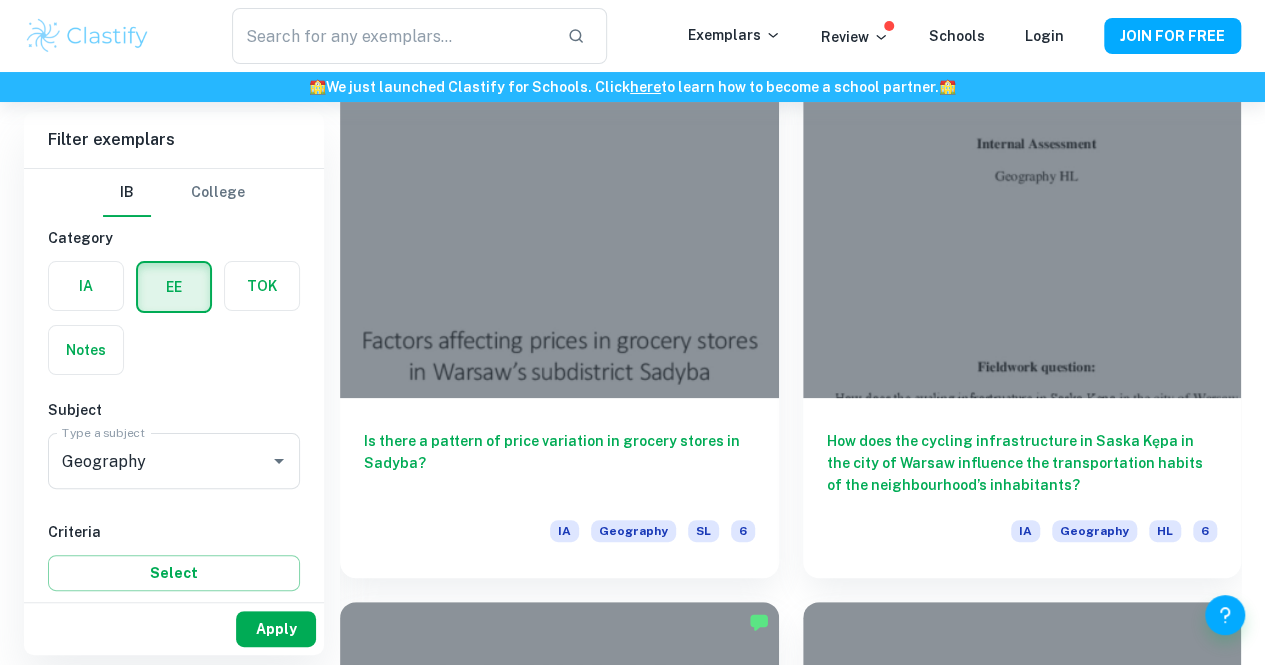 click on "Apply" at bounding box center (276, 629) 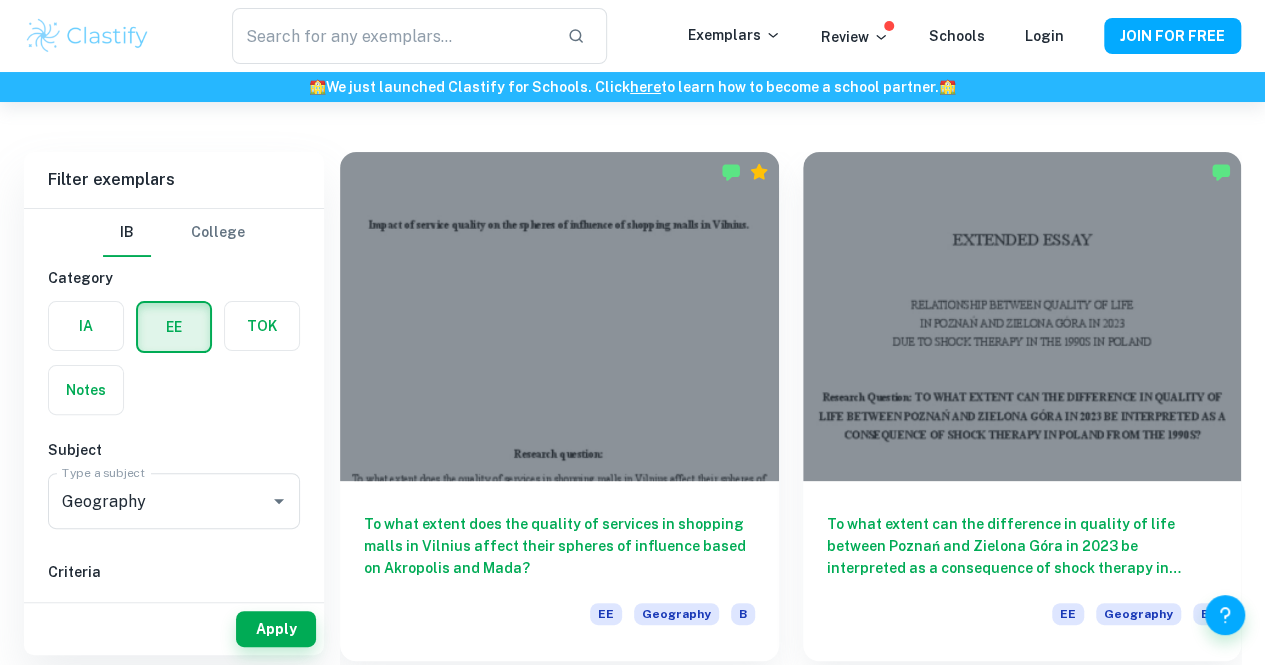 scroll, scrollTop: 101, scrollLeft: 0, axis: vertical 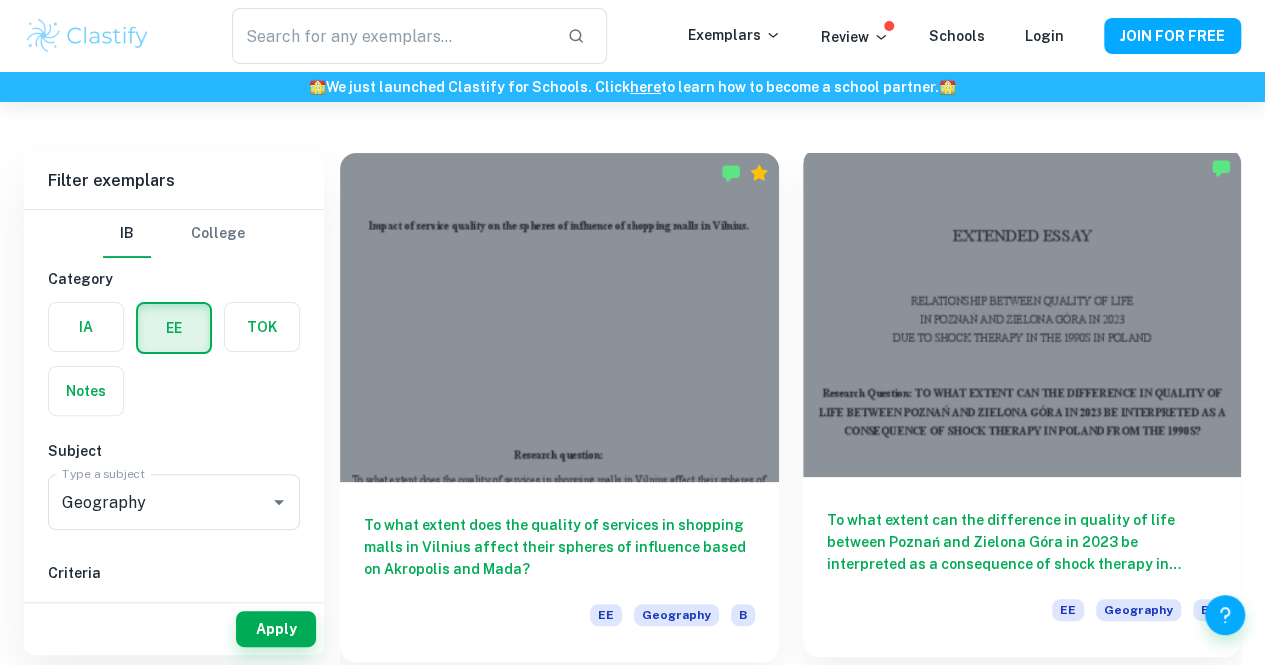 click at bounding box center (1022, 312) 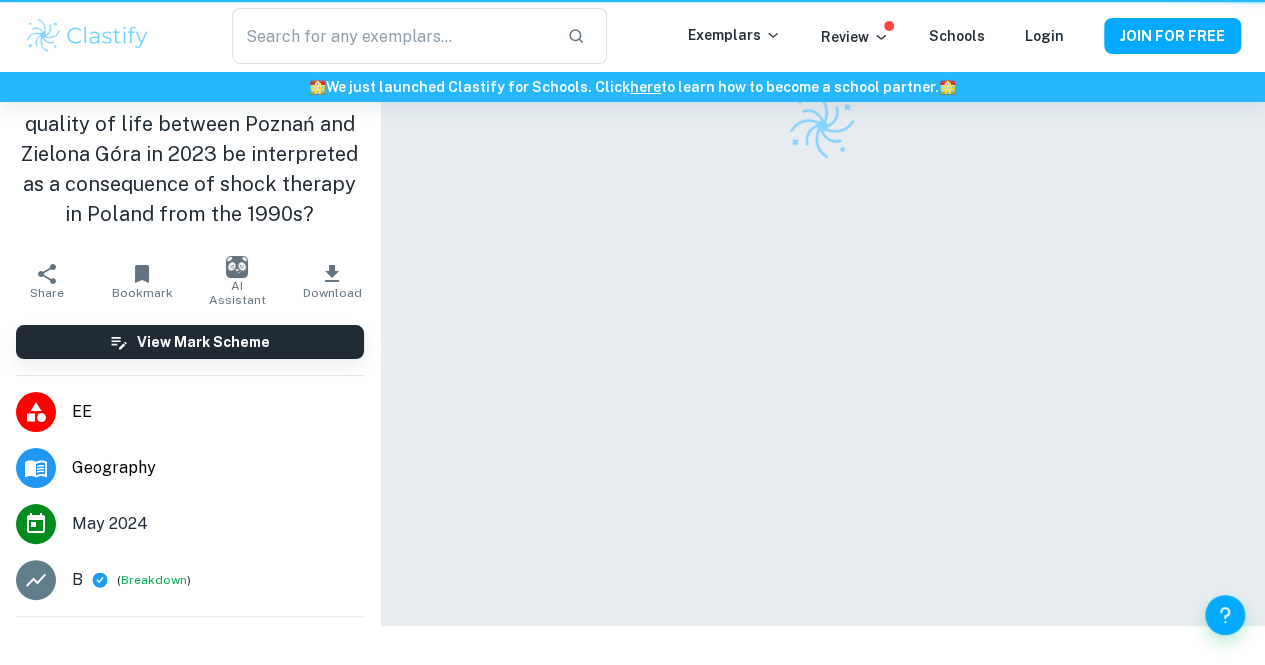 scroll, scrollTop: 0, scrollLeft: 0, axis: both 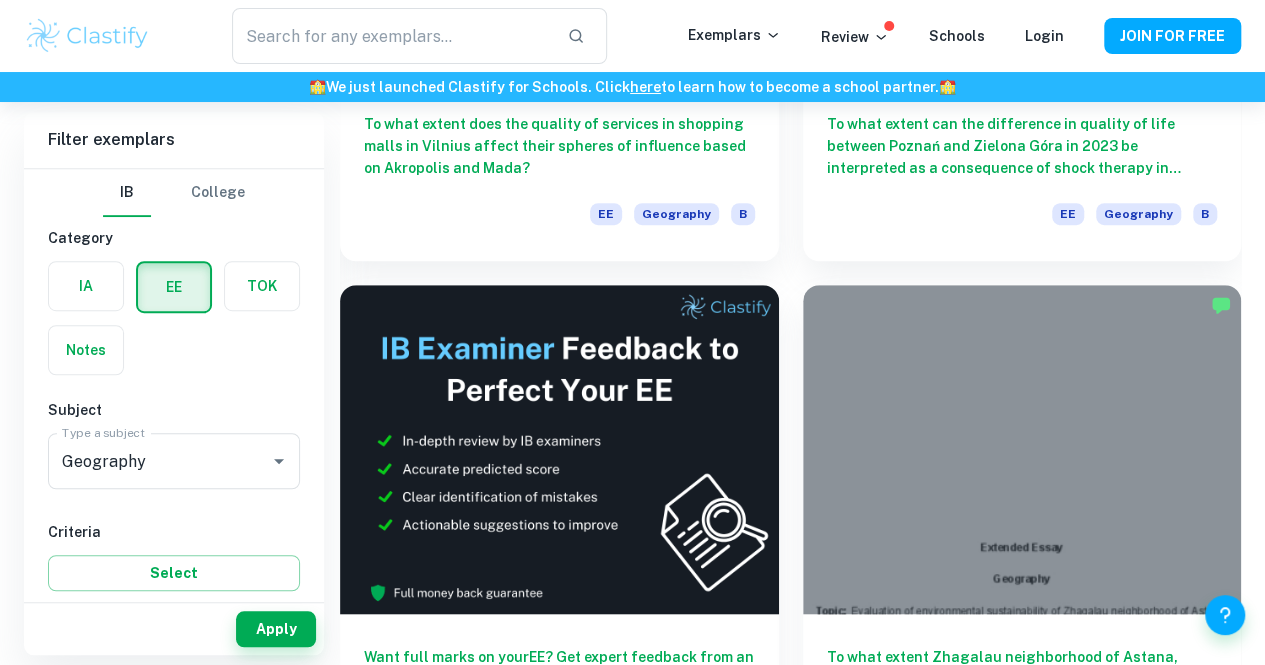 click at bounding box center (1022, 977) 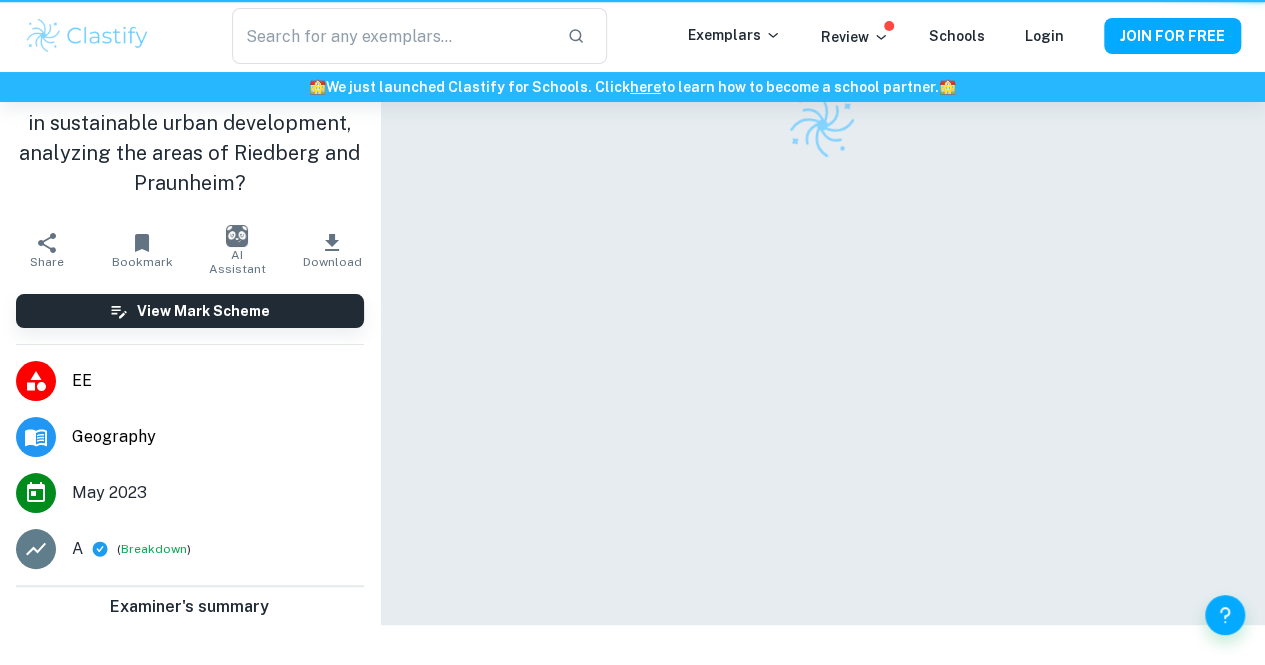 scroll, scrollTop: 0, scrollLeft: 0, axis: both 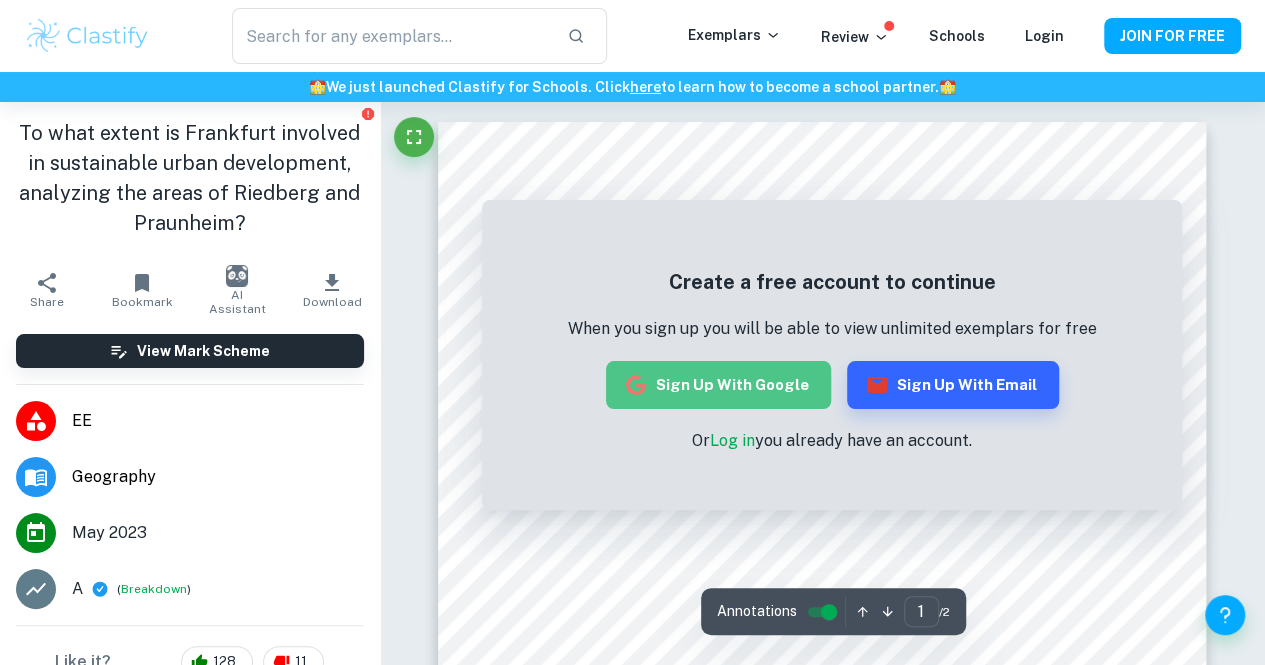 click on "Sign up with Google" at bounding box center (718, 385) 